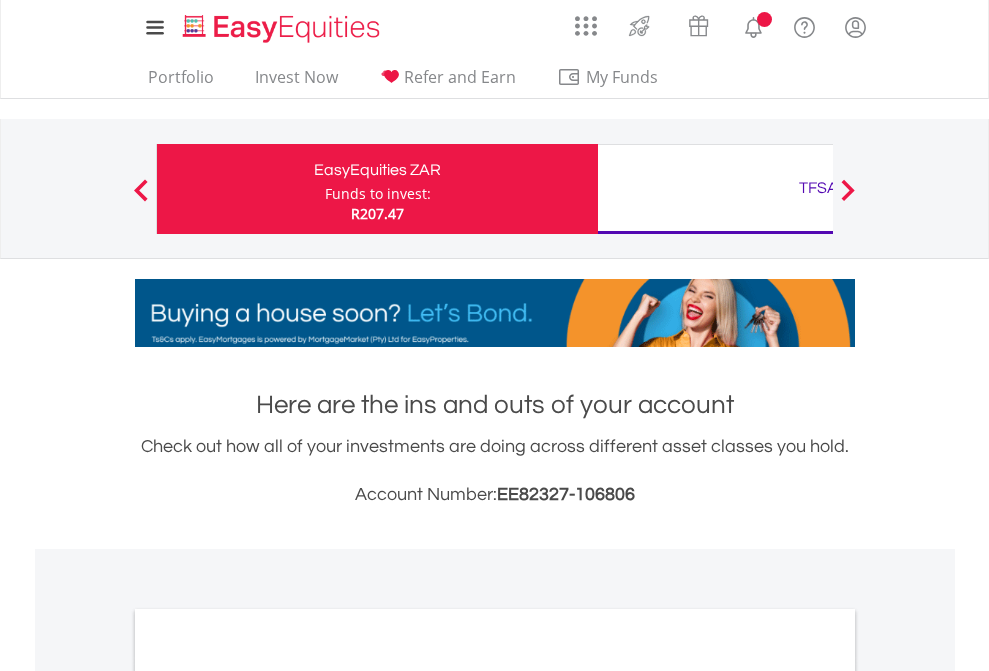 scroll, scrollTop: 0, scrollLeft: 0, axis: both 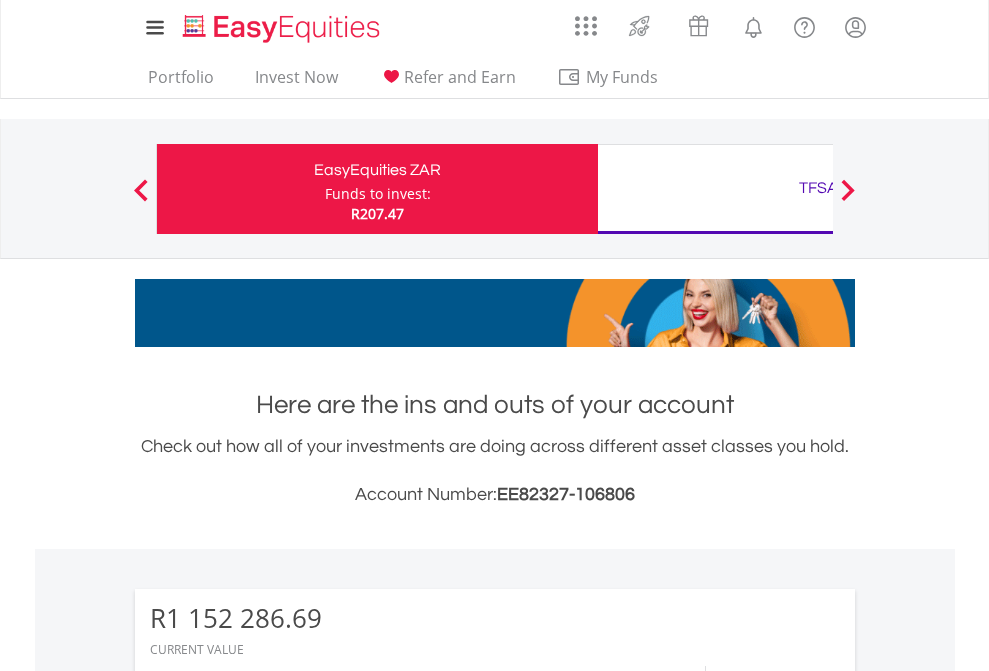 click on "Funds to invest:" at bounding box center (378, 194) 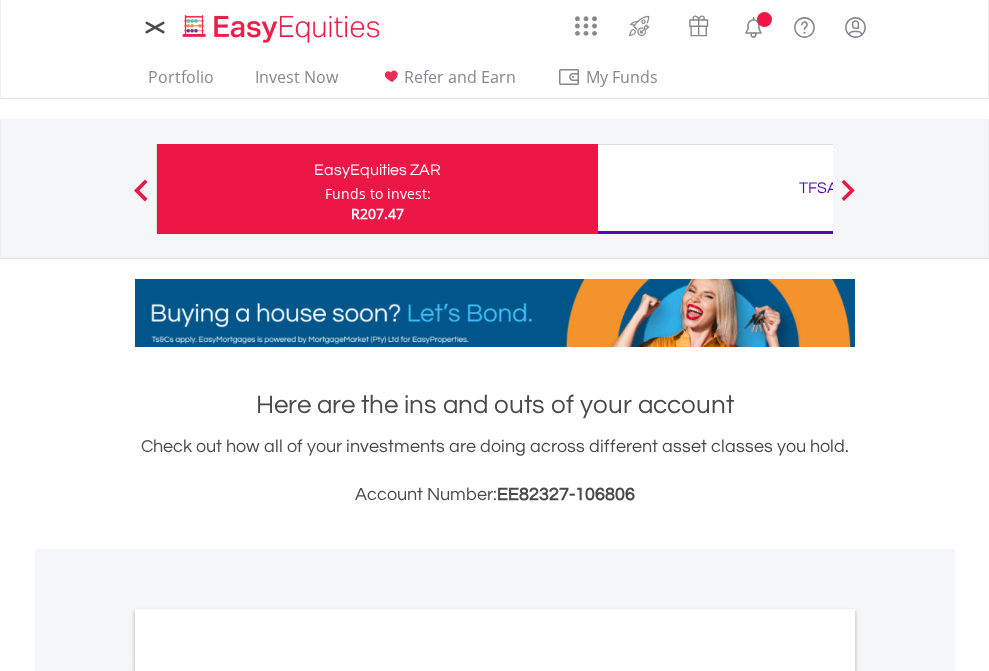 scroll, scrollTop: 0, scrollLeft: 0, axis: both 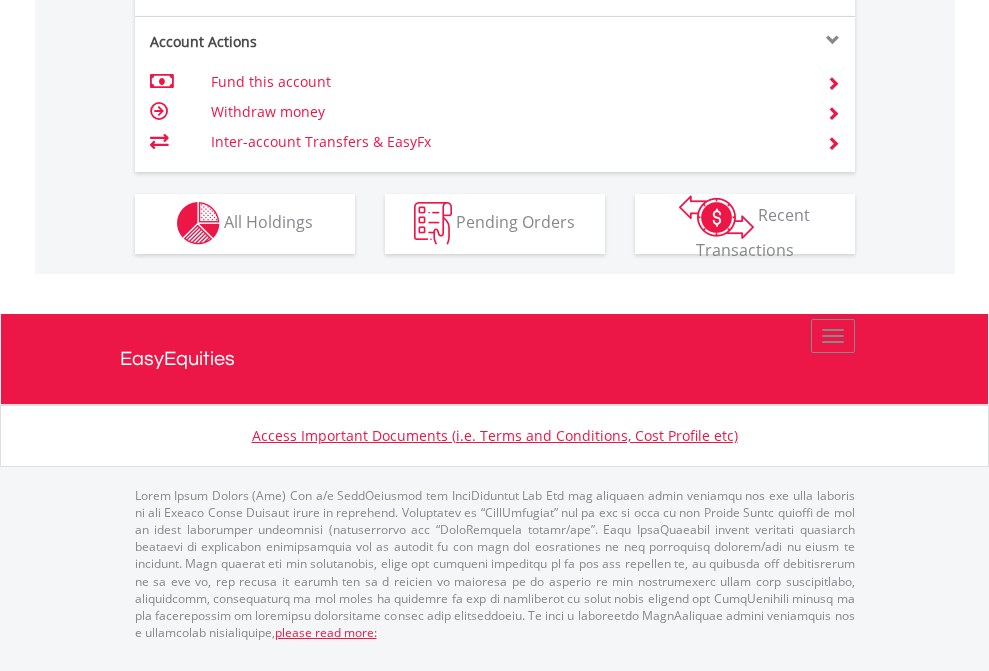 click on "Investment types" at bounding box center [706, -337] 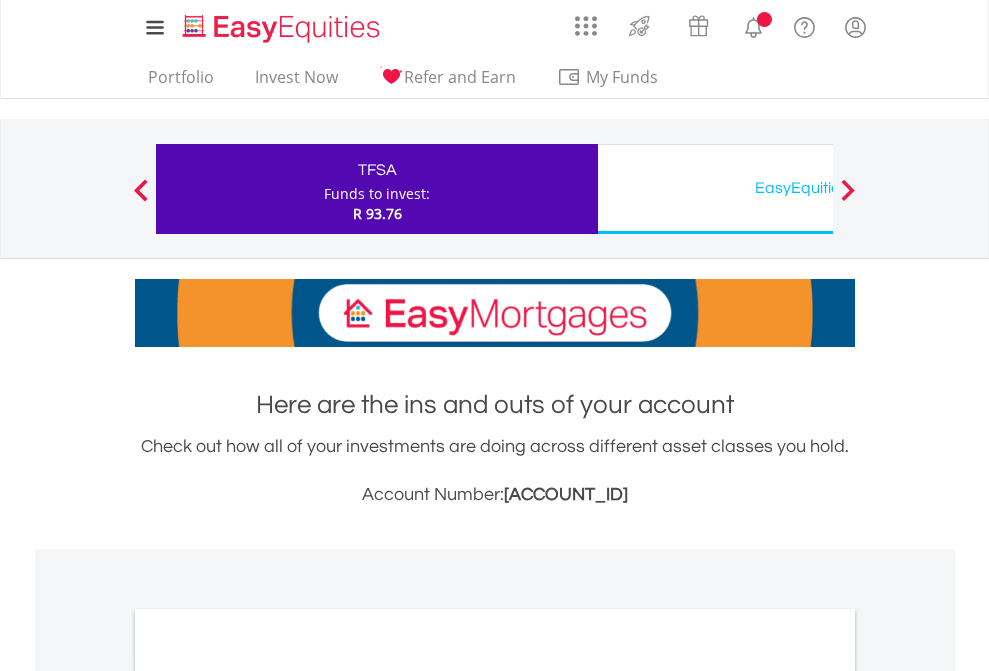 scroll, scrollTop: 0, scrollLeft: 0, axis: both 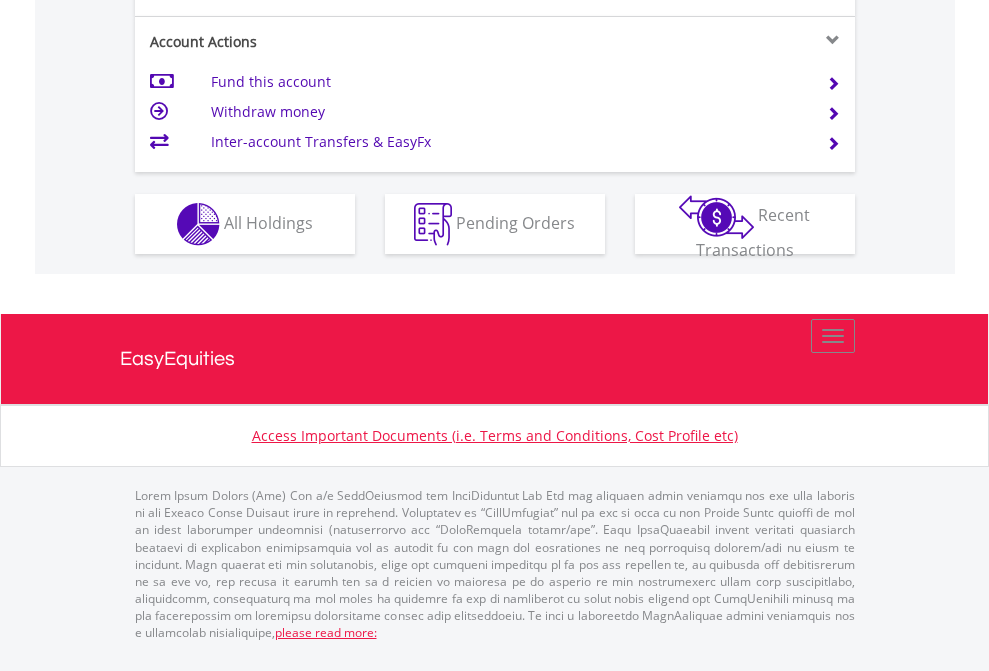 click on "Investment types" at bounding box center [706, -337] 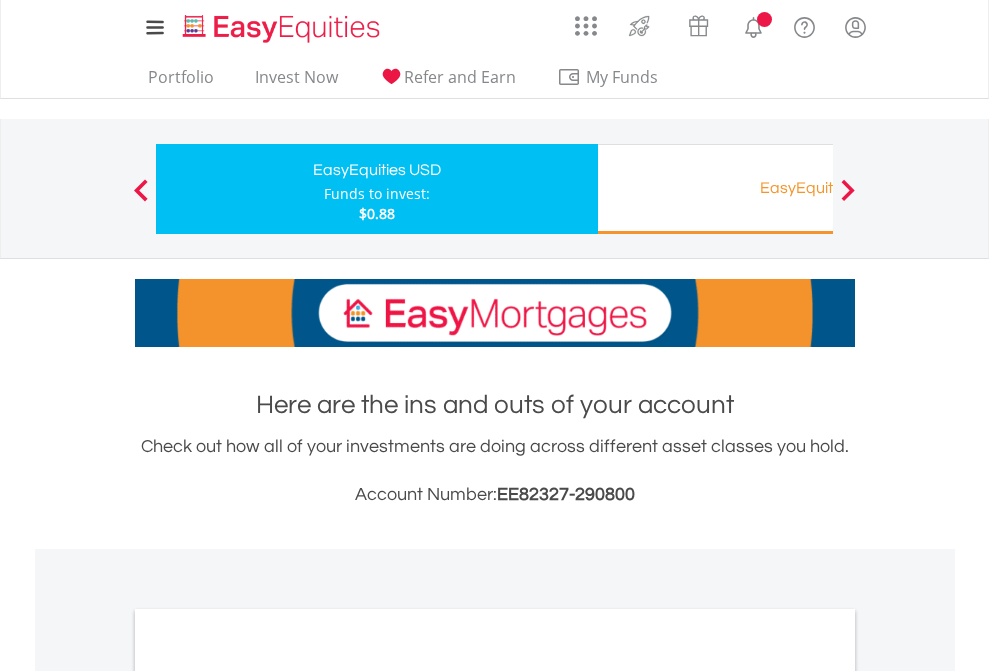 scroll, scrollTop: 0, scrollLeft: 0, axis: both 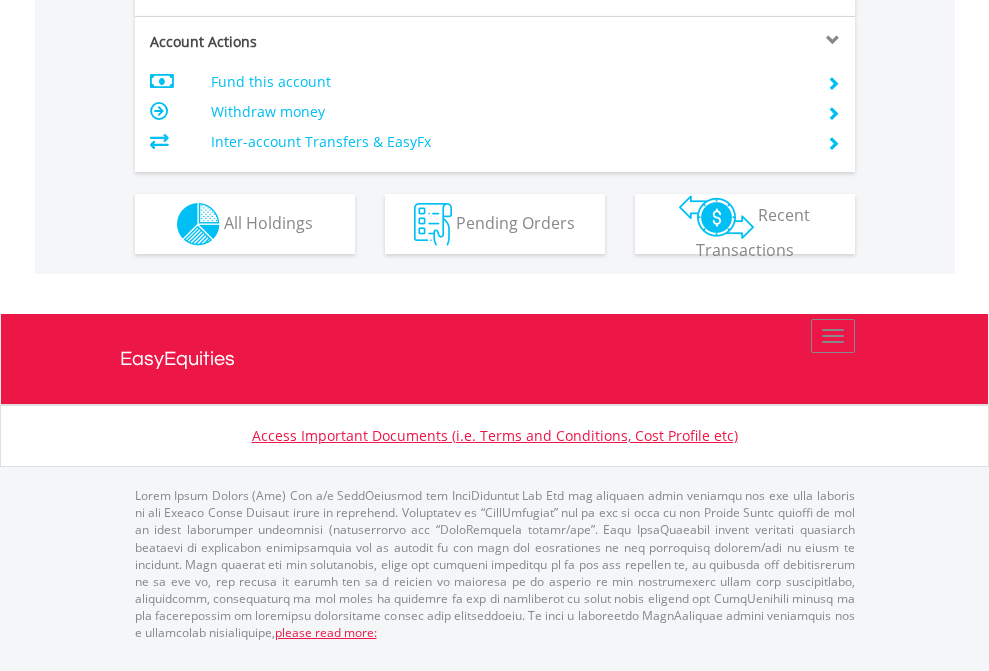 click on "Investment types" at bounding box center [706, -337] 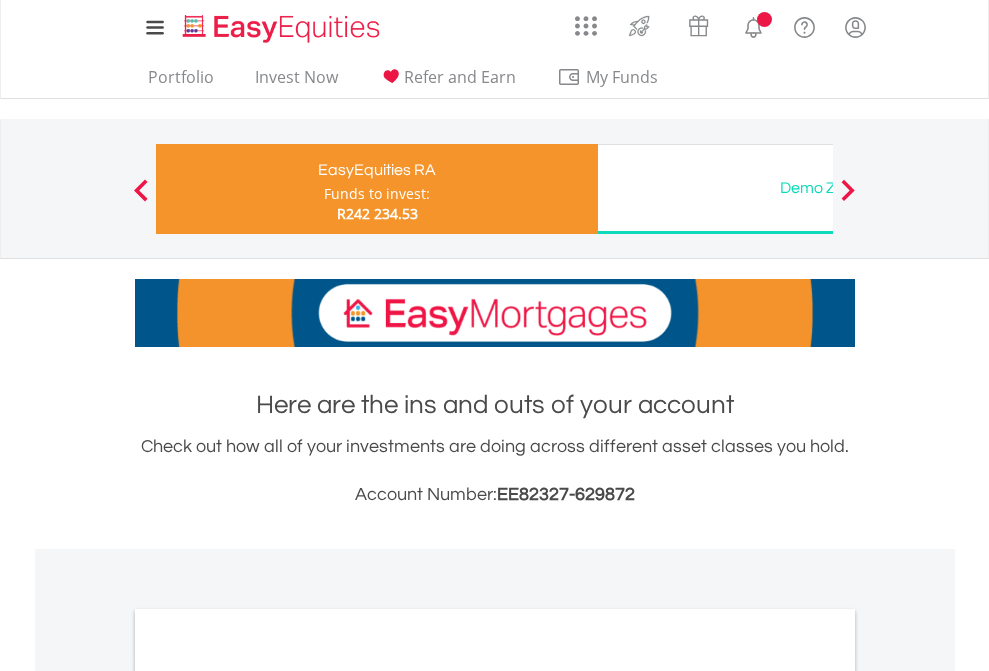 scroll, scrollTop: 0, scrollLeft: 0, axis: both 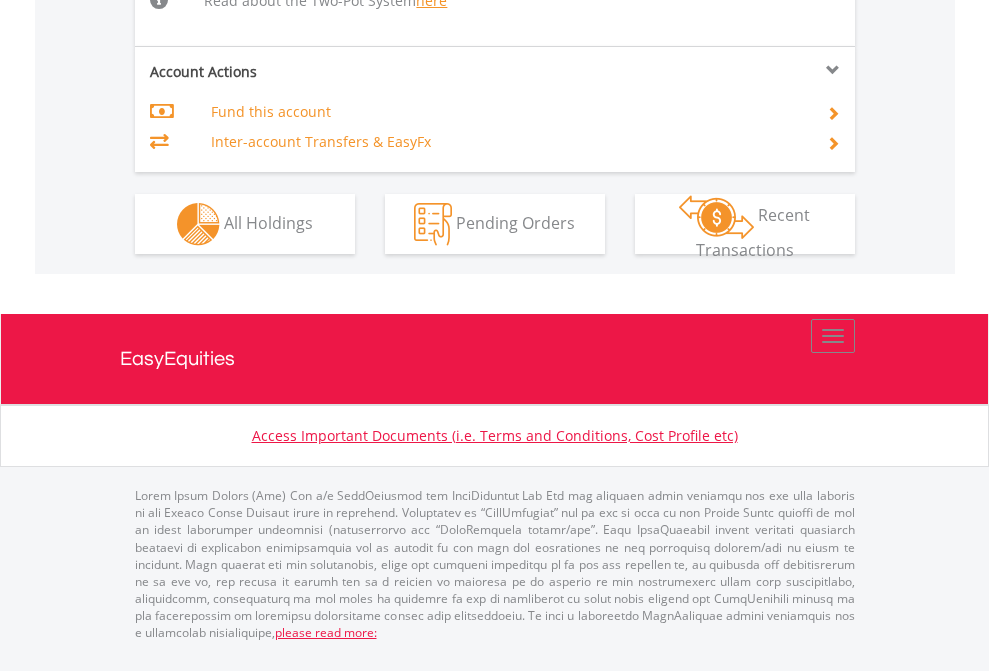 click on "Investment types" at bounding box center [706, -518] 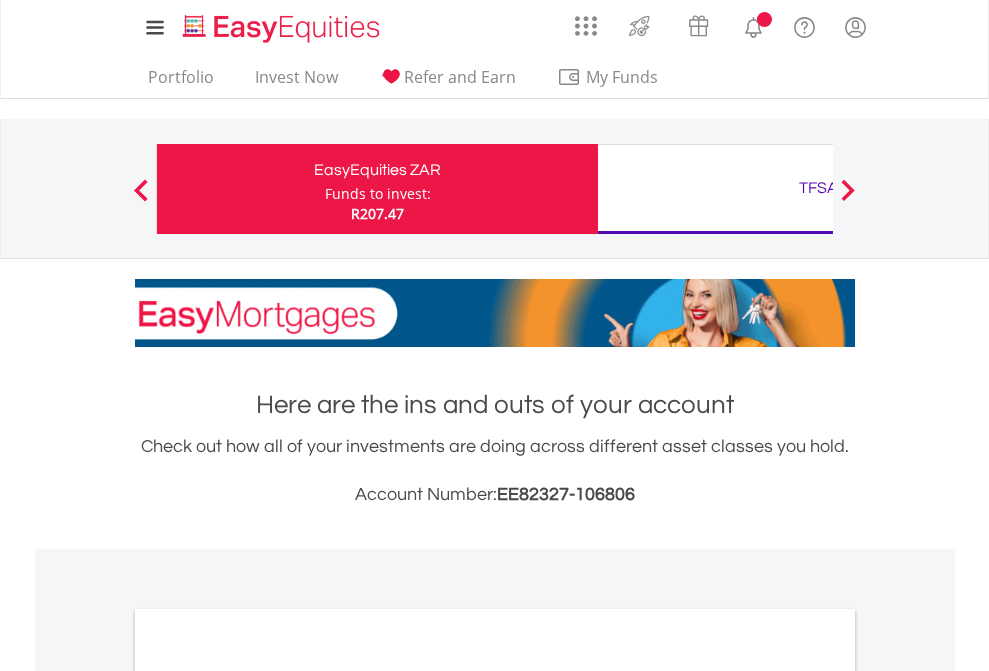 scroll, scrollTop: 0, scrollLeft: 0, axis: both 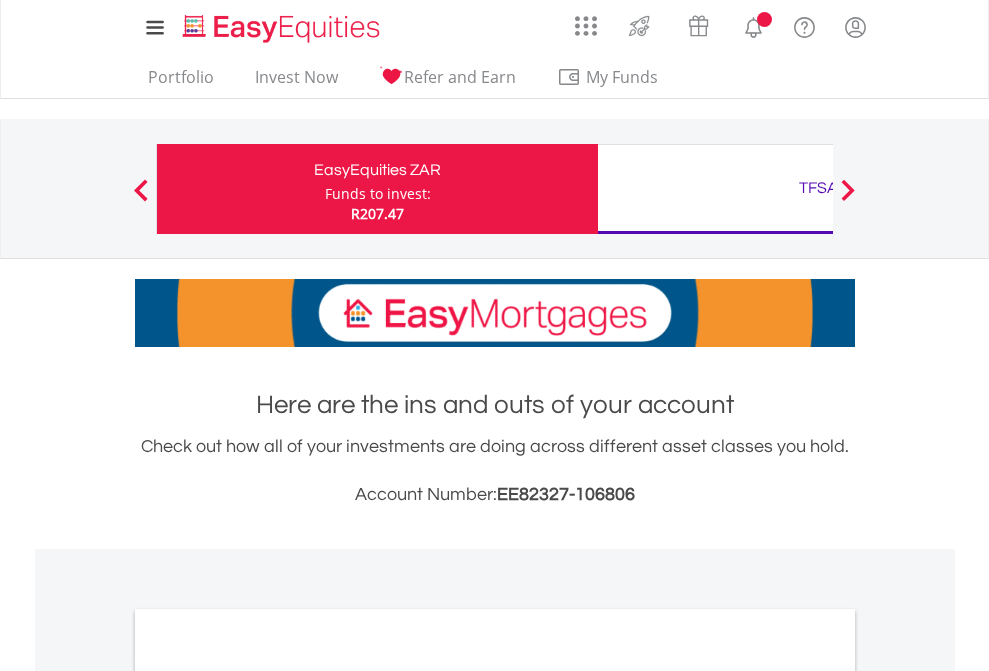 click on "All Holdings" at bounding box center (268, 1096) 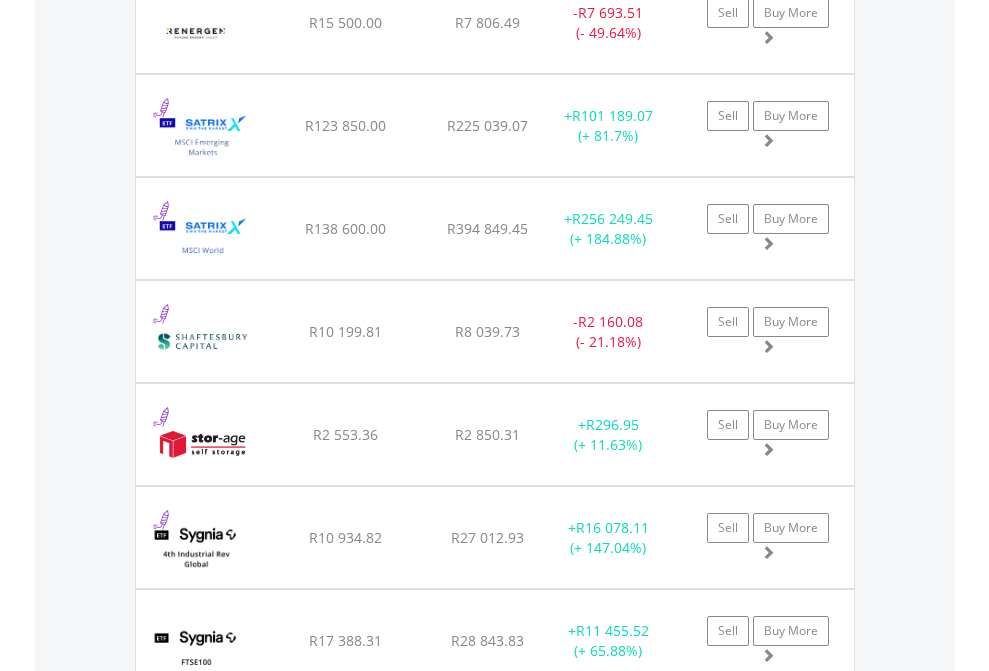 scroll, scrollTop: 2345, scrollLeft: 0, axis: vertical 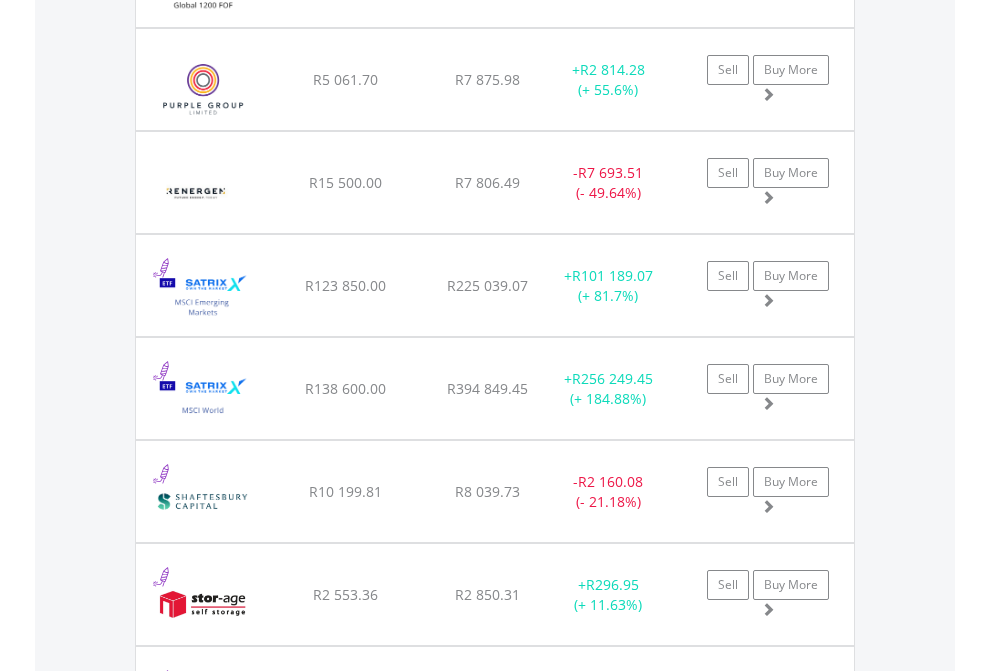 click on "TFSA" at bounding box center [818, -2157] 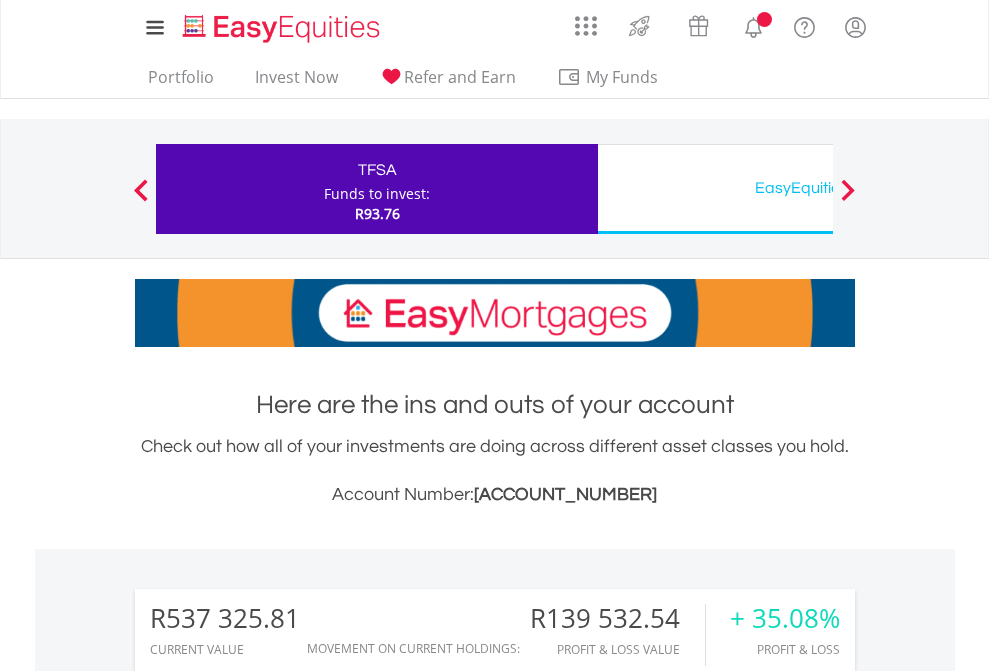 scroll, scrollTop: 0, scrollLeft: 0, axis: both 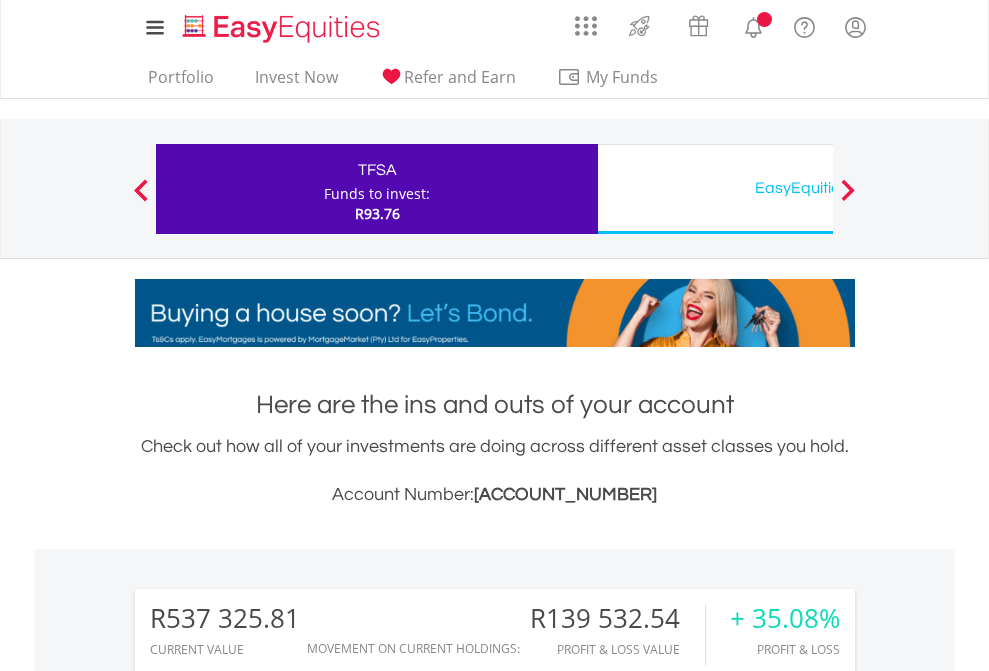 click on "All Holdings" at bounding box center (268, 1586) 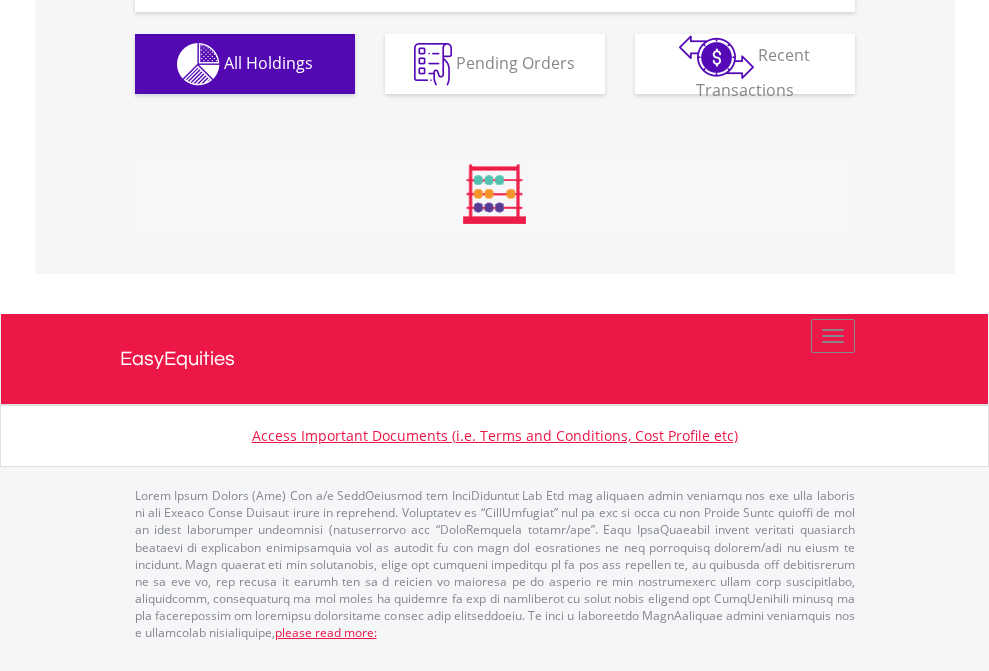 scroll, scrollTop: 2344, scrollLeft: 0, axis: vertical 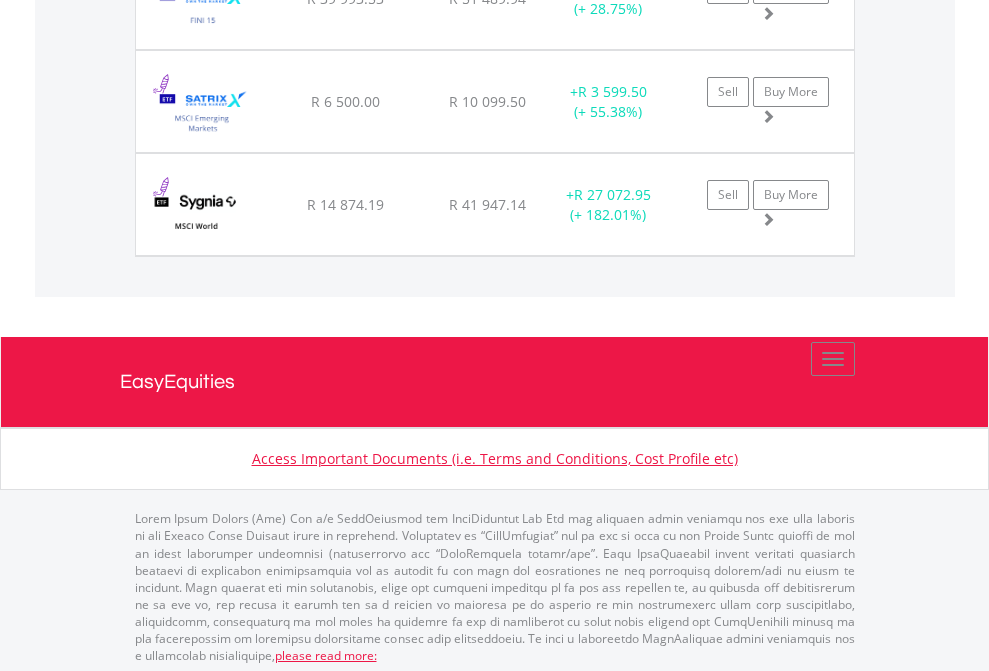 click on "EasyEquities USD" at bounding box center [818, -2156] 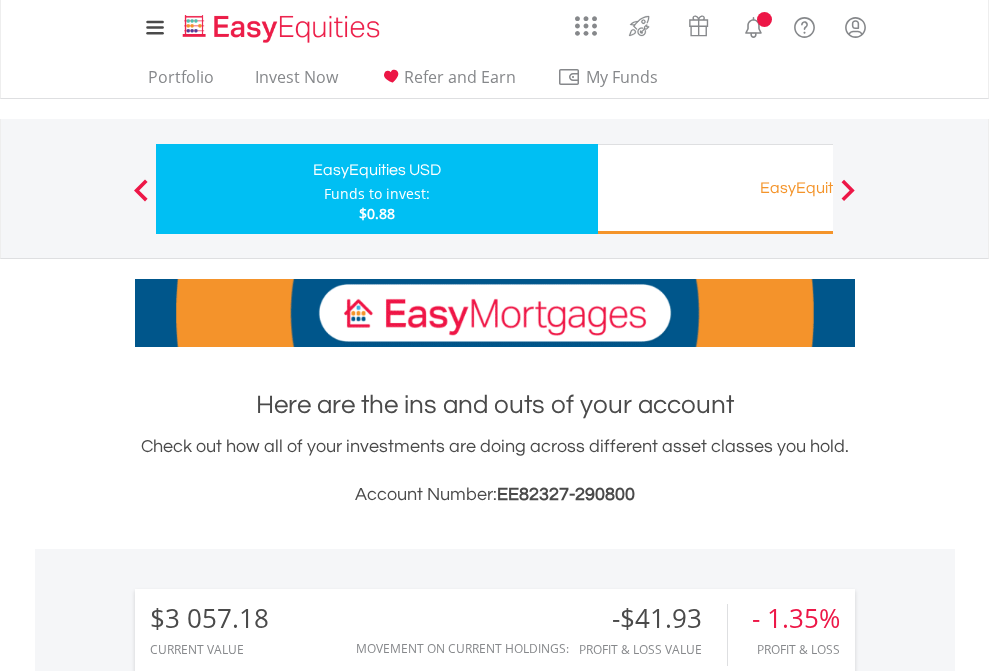 scroll, scrollTop: 0, scrollLeft: 0, axis: both 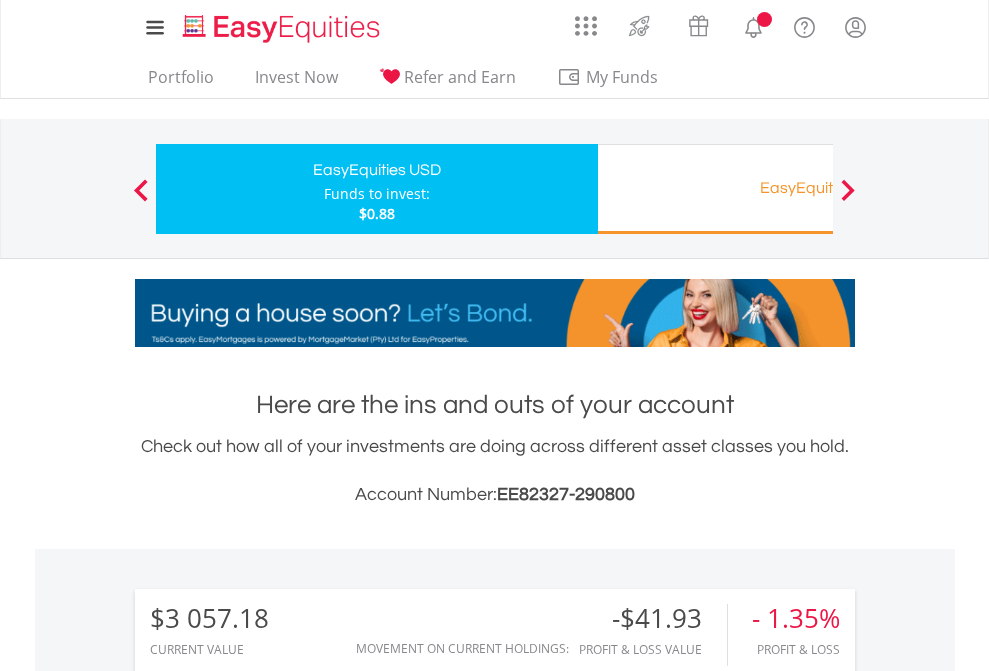 click on "All Holdings" at bounding box center [268, 1506] 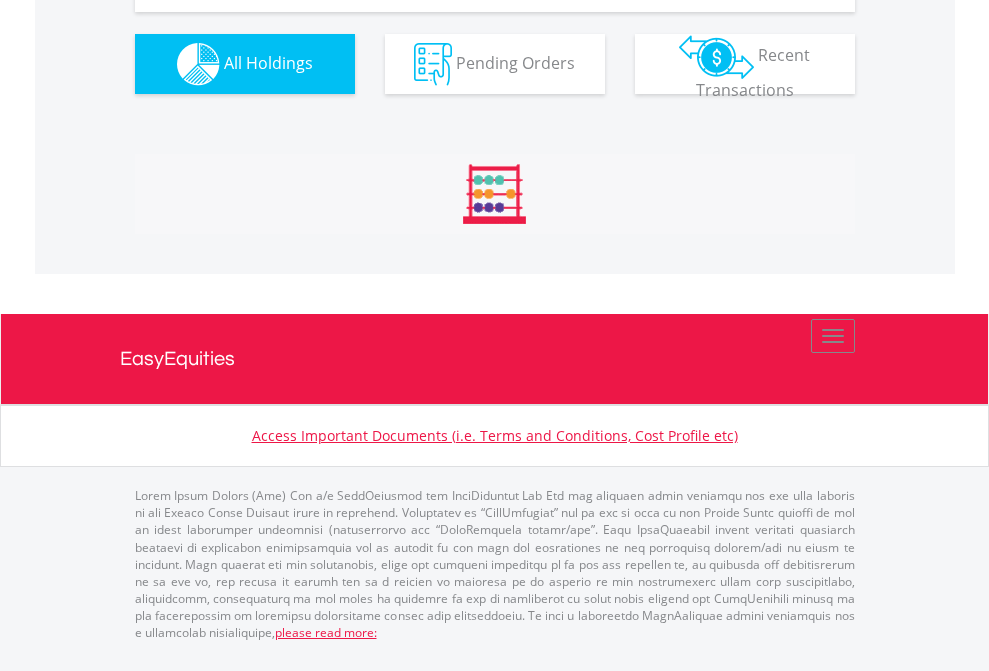 scroll, scrollTop: 2264, scrollLeft: 0, axis: vertical 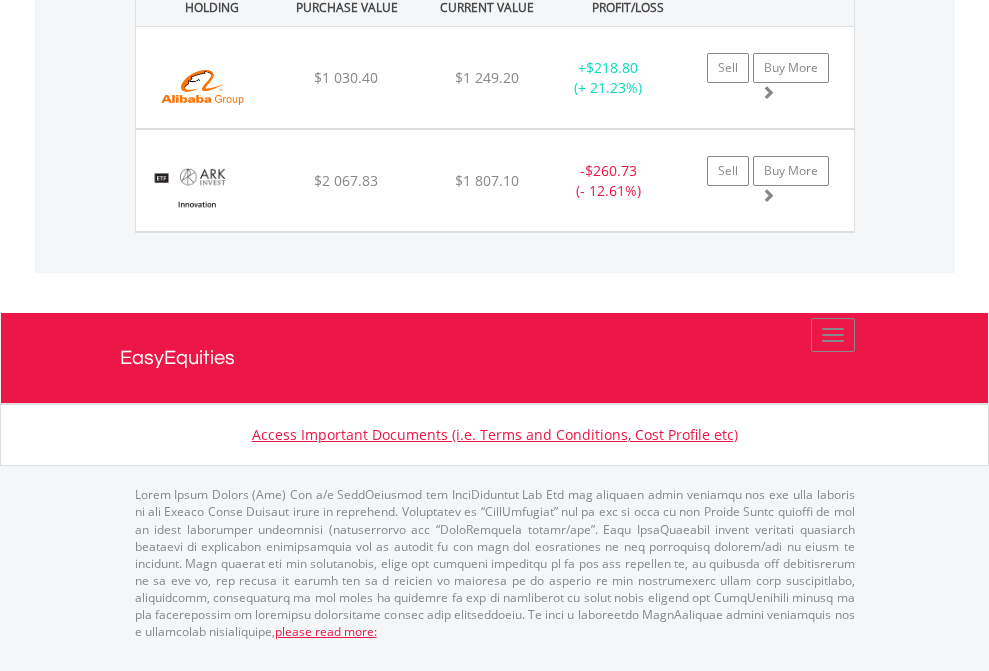 click on "EasyEquities RA" at bounding box center [818, -1482] 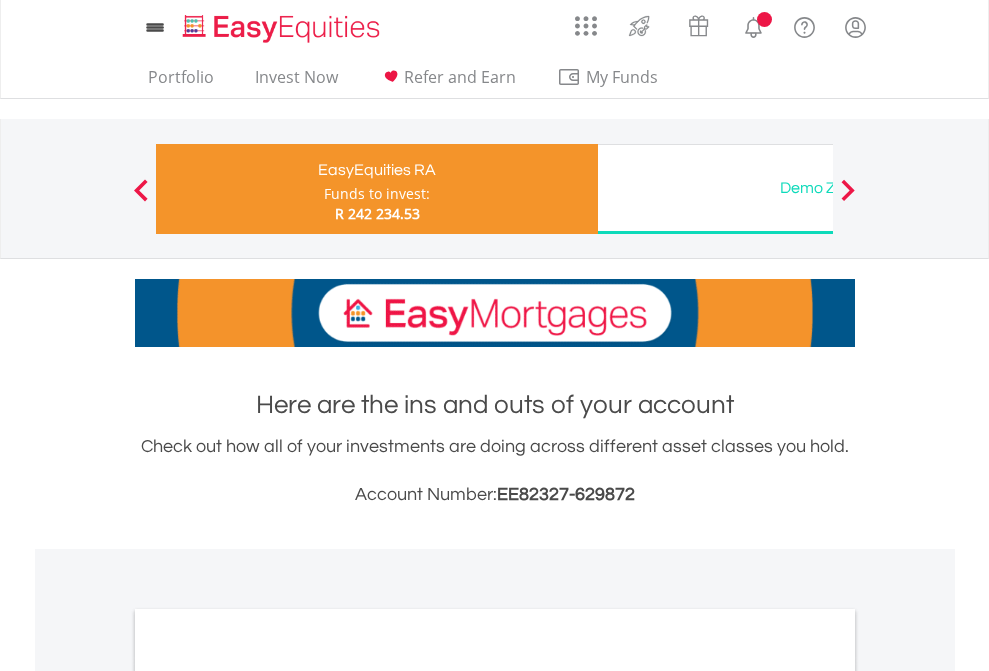 scroll, scrollTop: 0, scrollLeft: 0, axis: both 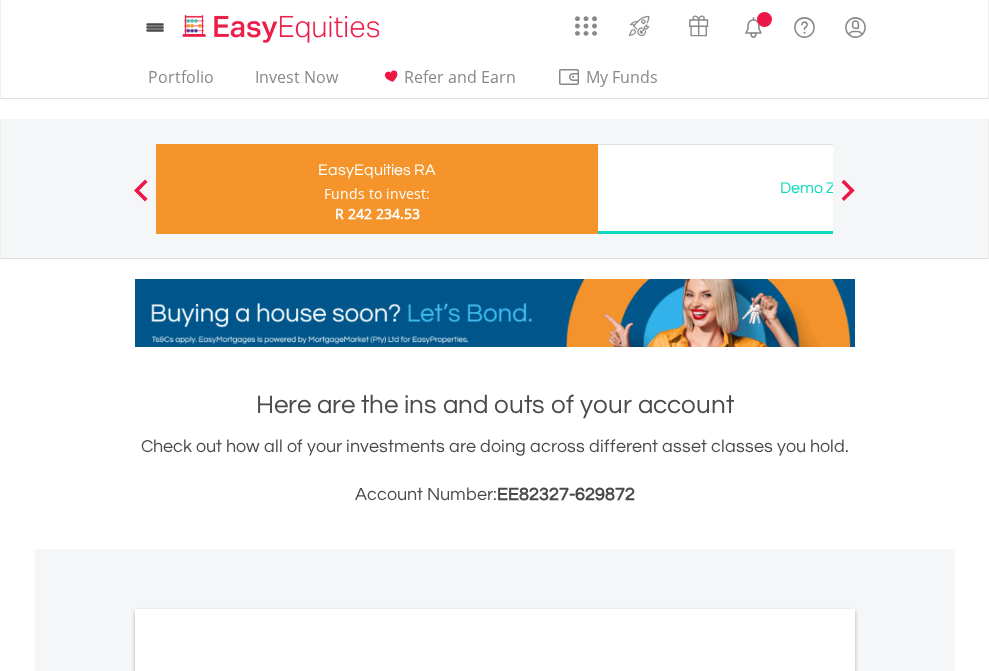 click on "All Holdings" at bounding box center [268, 1066] 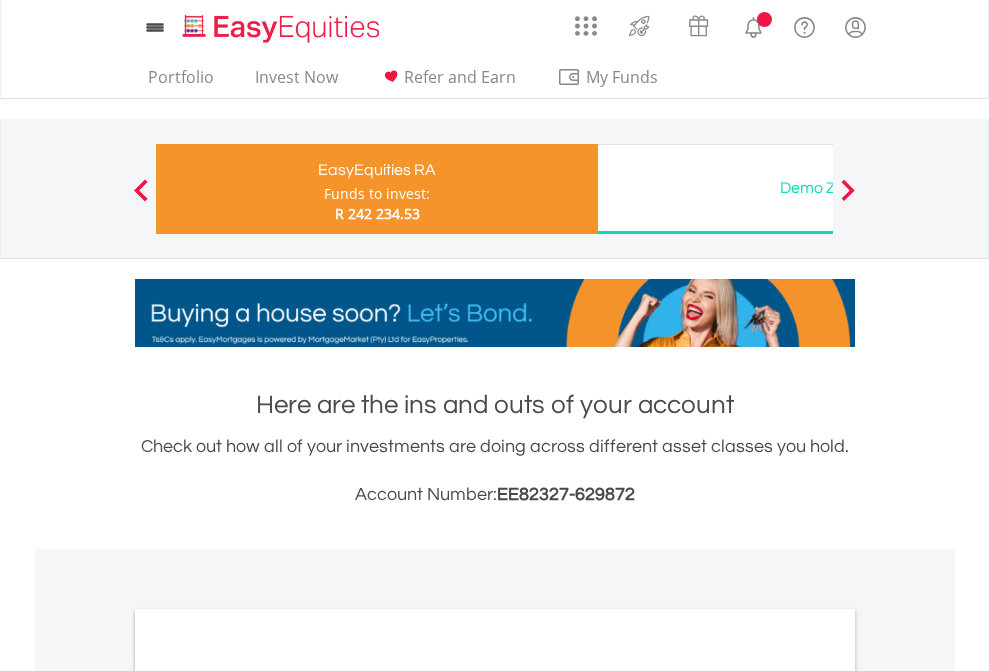 scroll, scrollTop: 1202, scrollLeft: 0, axis: vertical 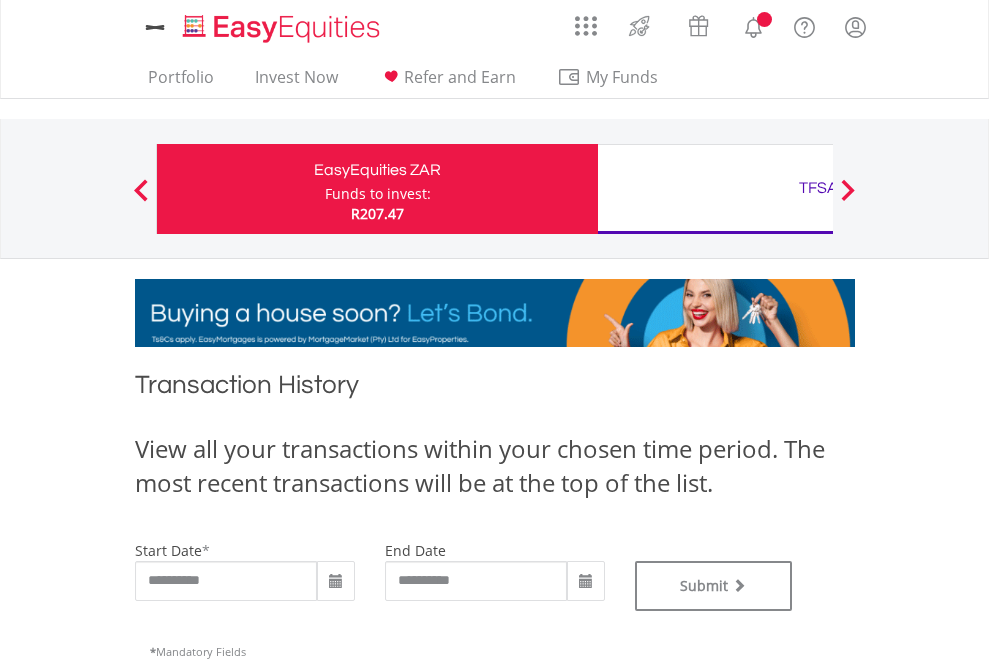 type on "**********" 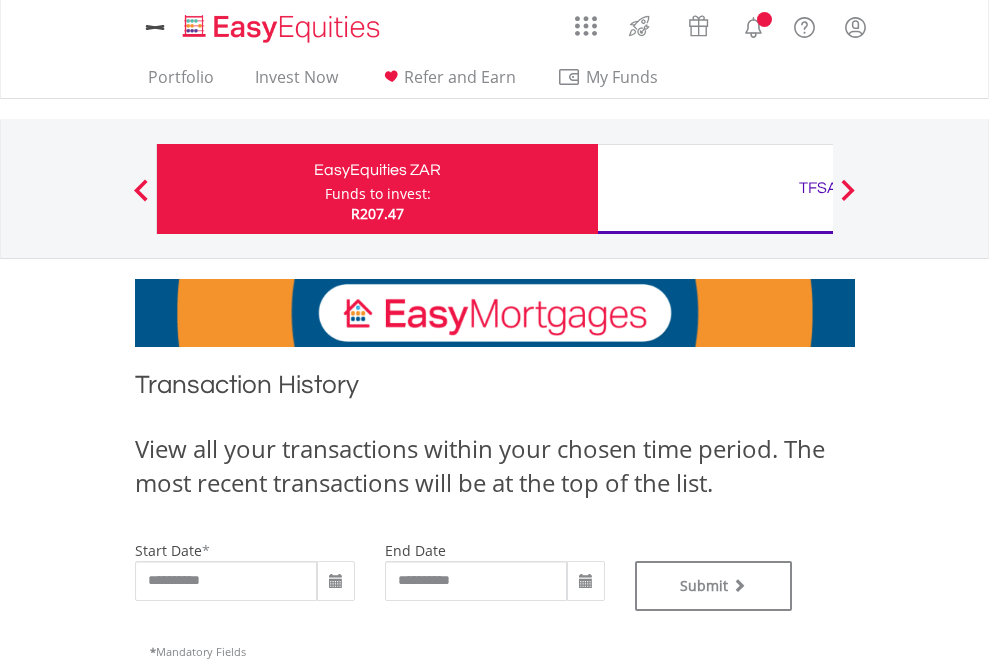 type on "**********" 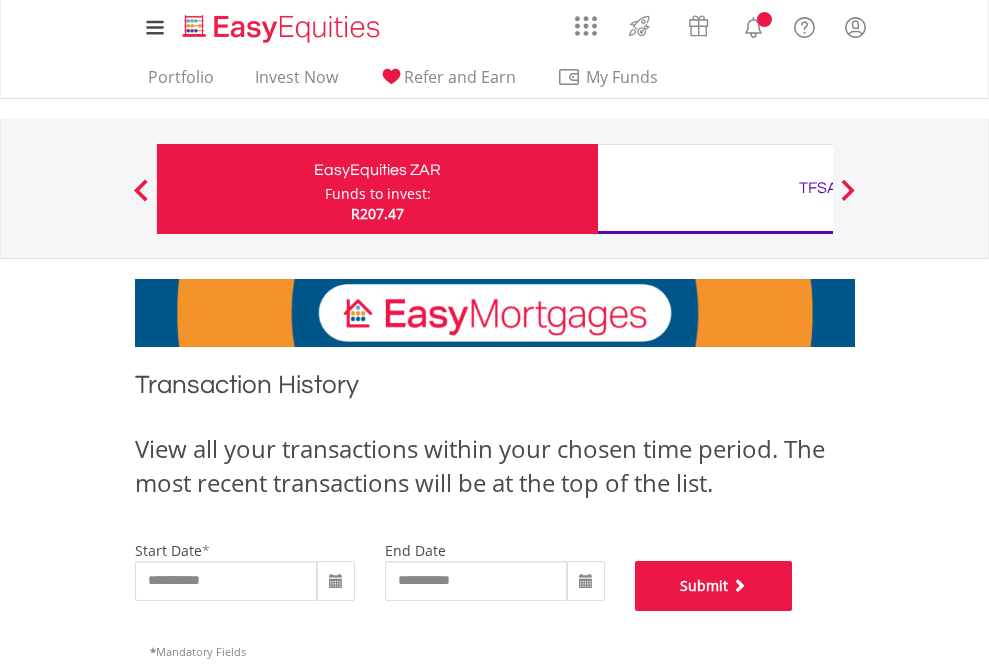 click on "Submit" at bounding box center [714, 586] 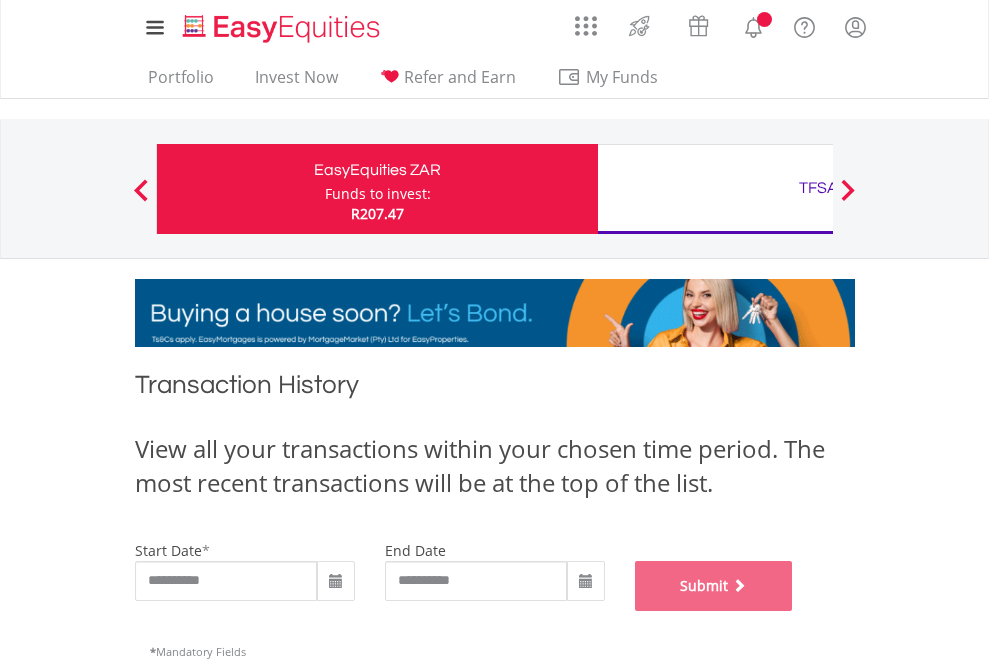 scroll, scrollTop: 811, scrollLeft: 0, axis: vertical 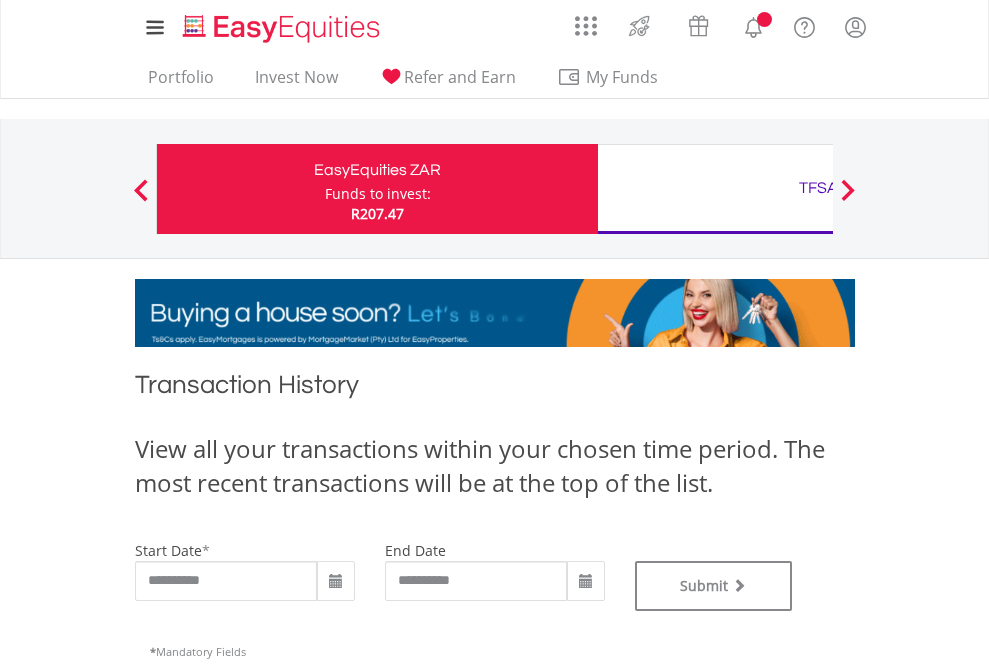 click on "TFSA" at bounding box center (818, 188) 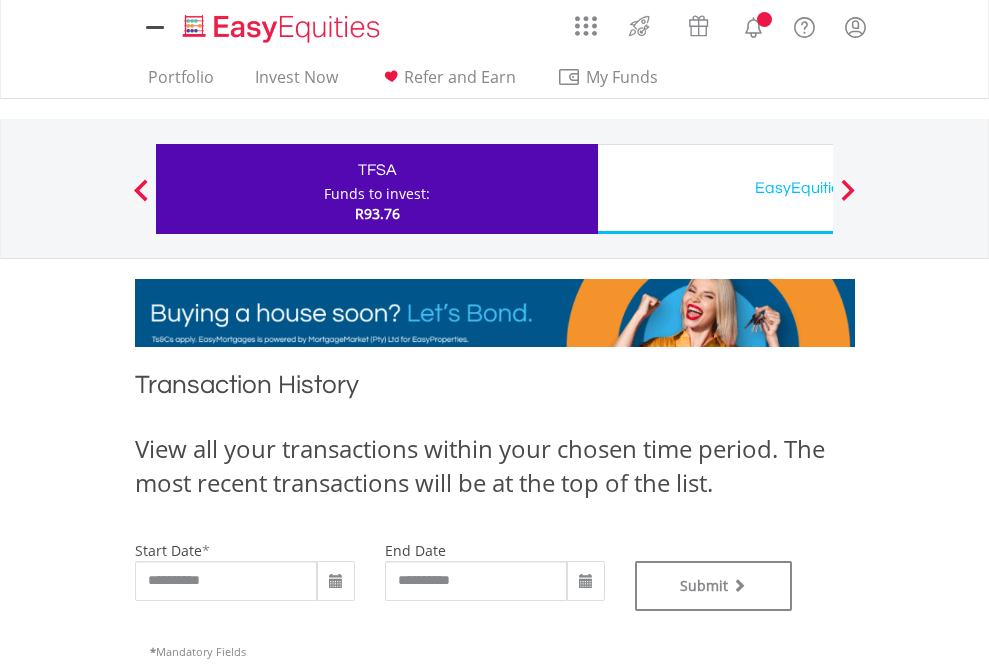 scroll, scrollTop: 0, scrollLeft: 0, axis: both 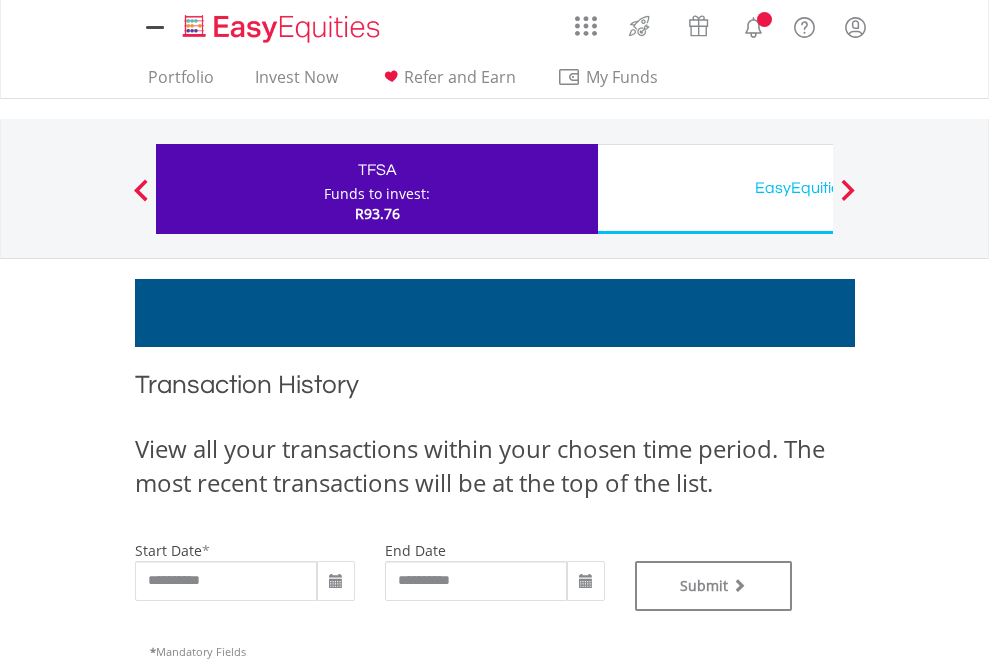 type on "**********" 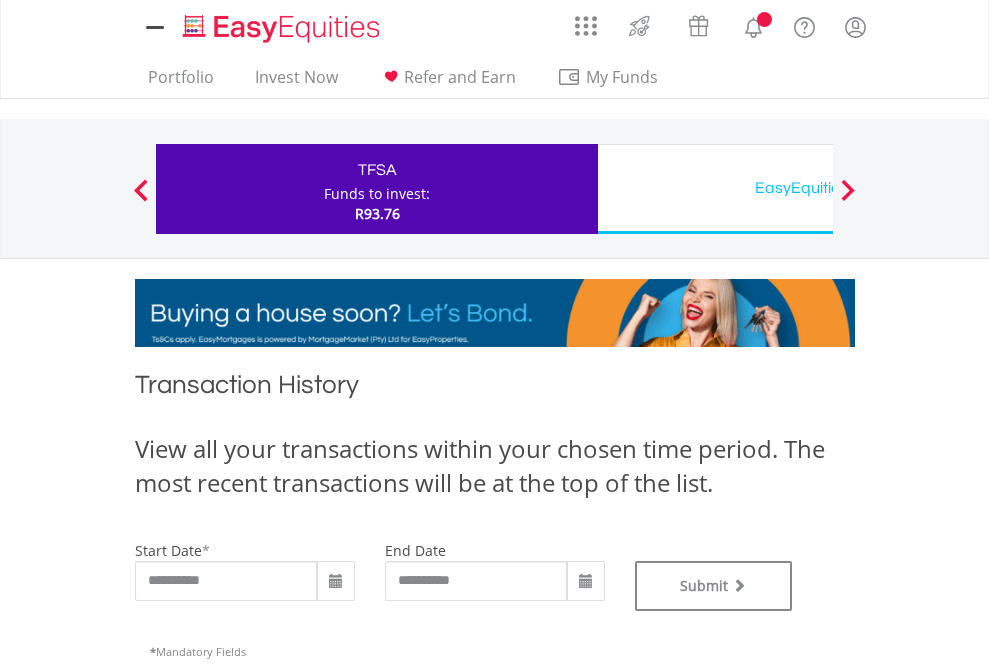 type on "**********" 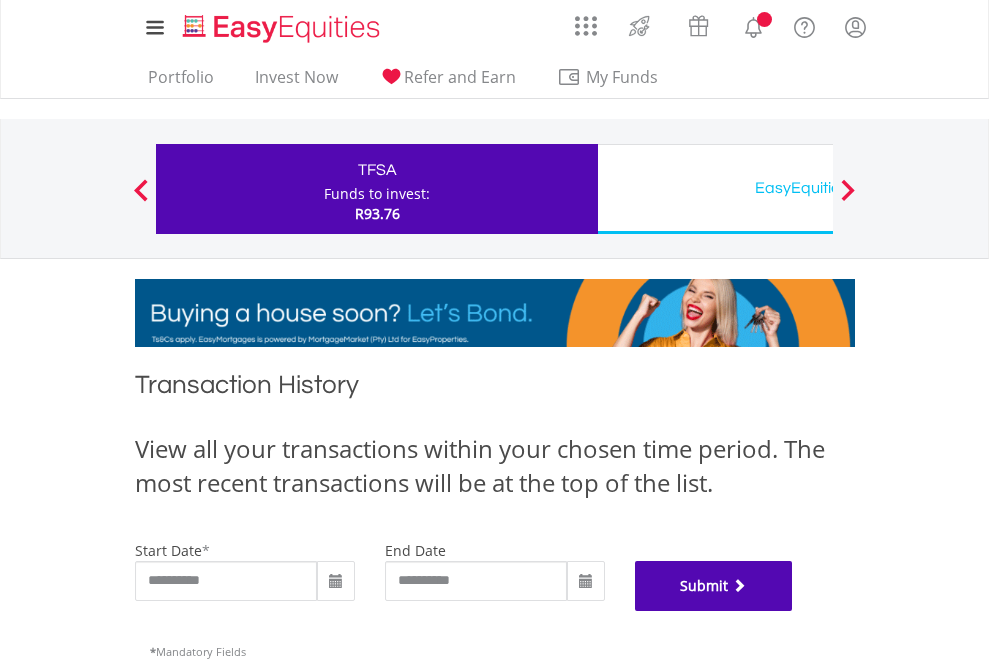 click on "Submit" at bounding box center [714, 586] 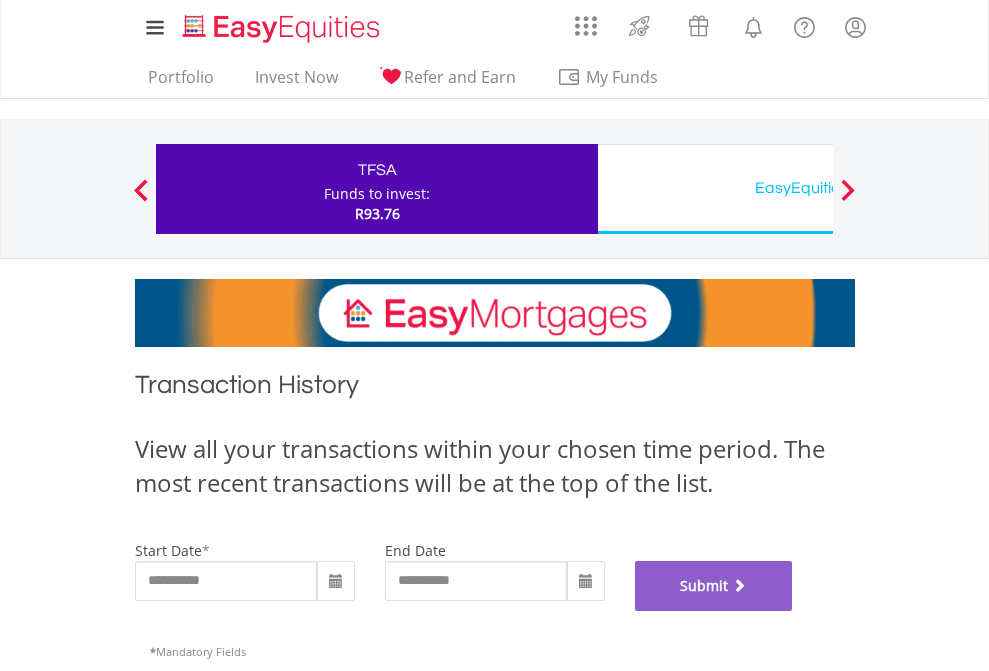 scroll, scrollTop: 811, scrollLeft: 0, axis: vertical 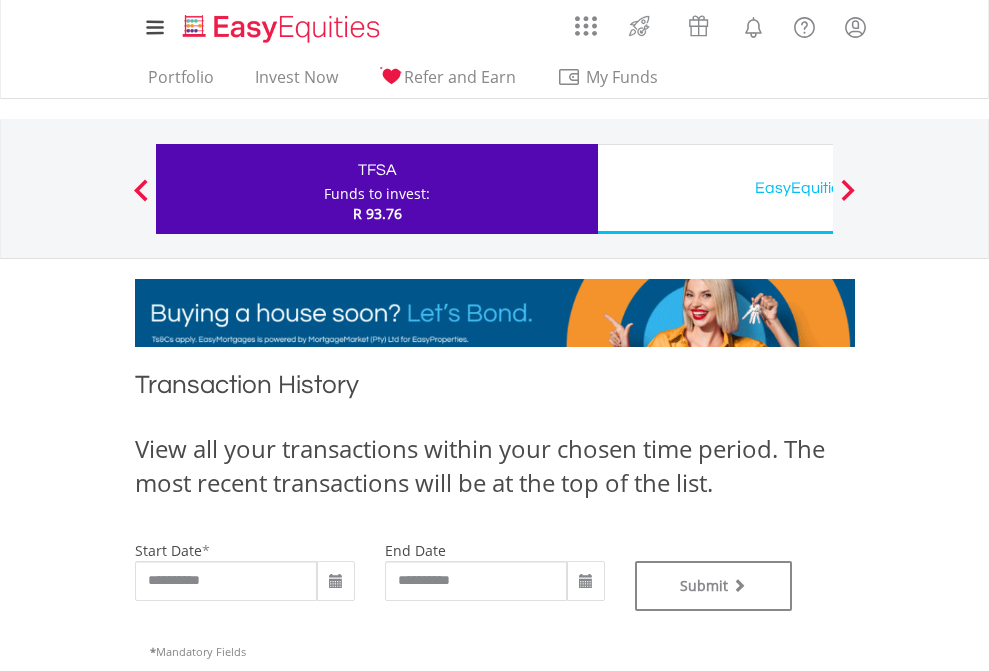 click on "EasyEquities USD" at bounding box center [818, 188] 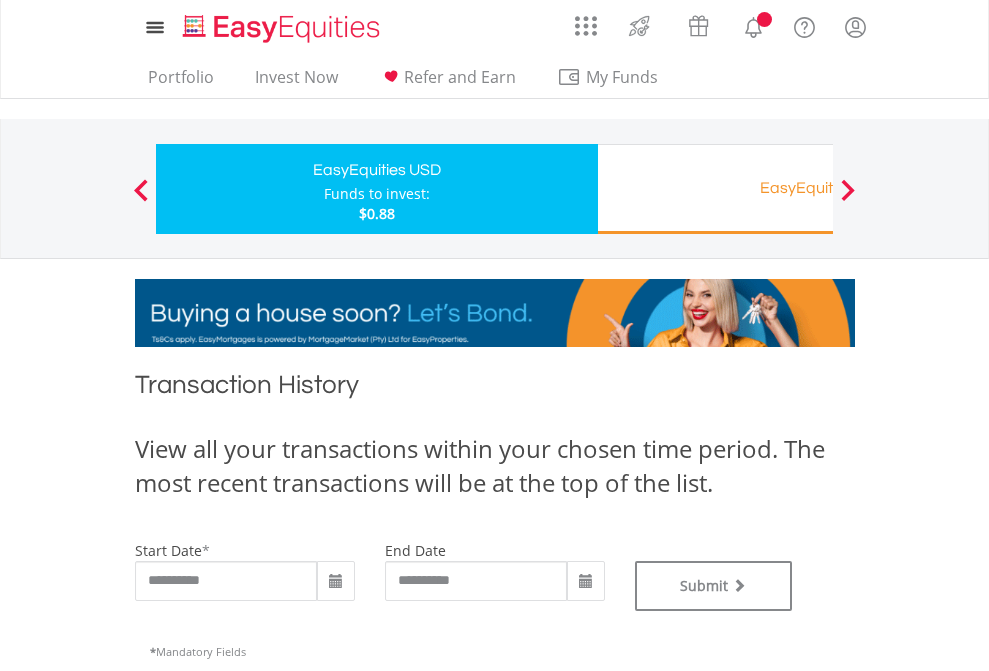scroll, scrollTop: 0, scrollLeft: 0, axis: both 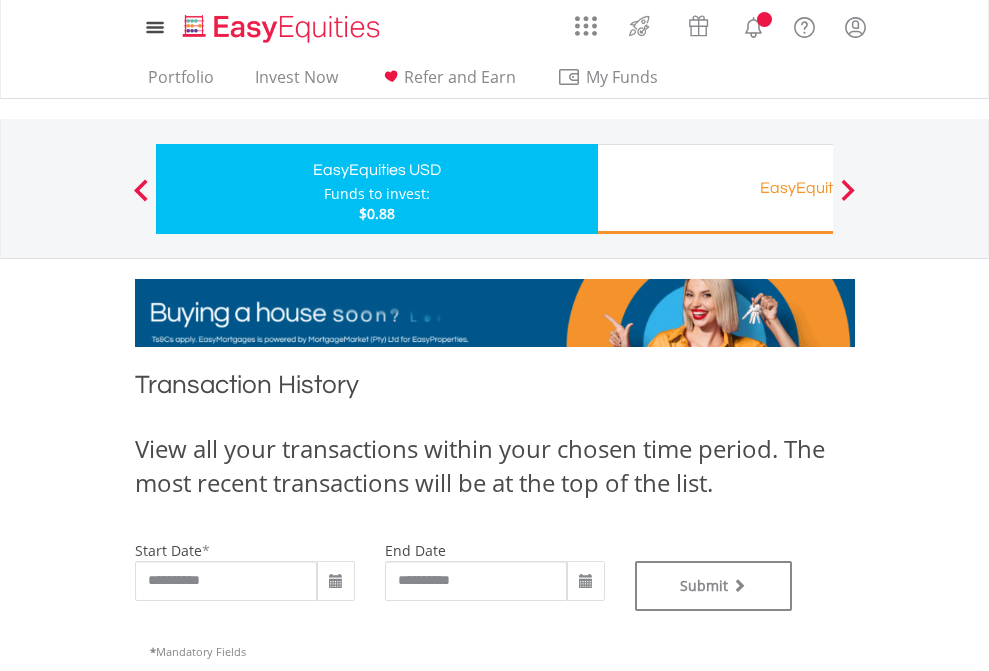 type on "**********" 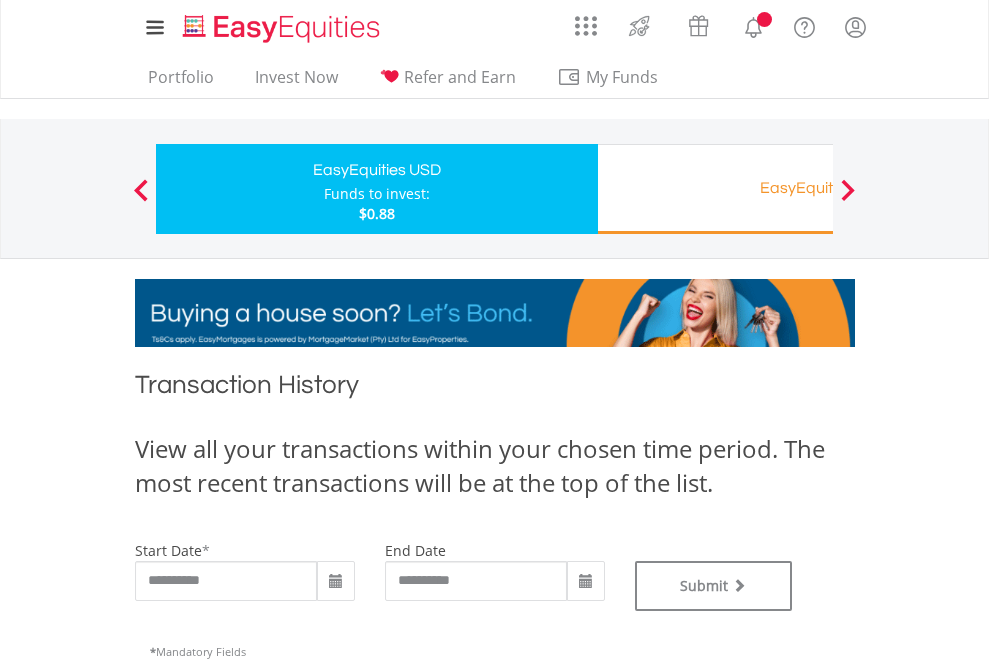 type on "**********" 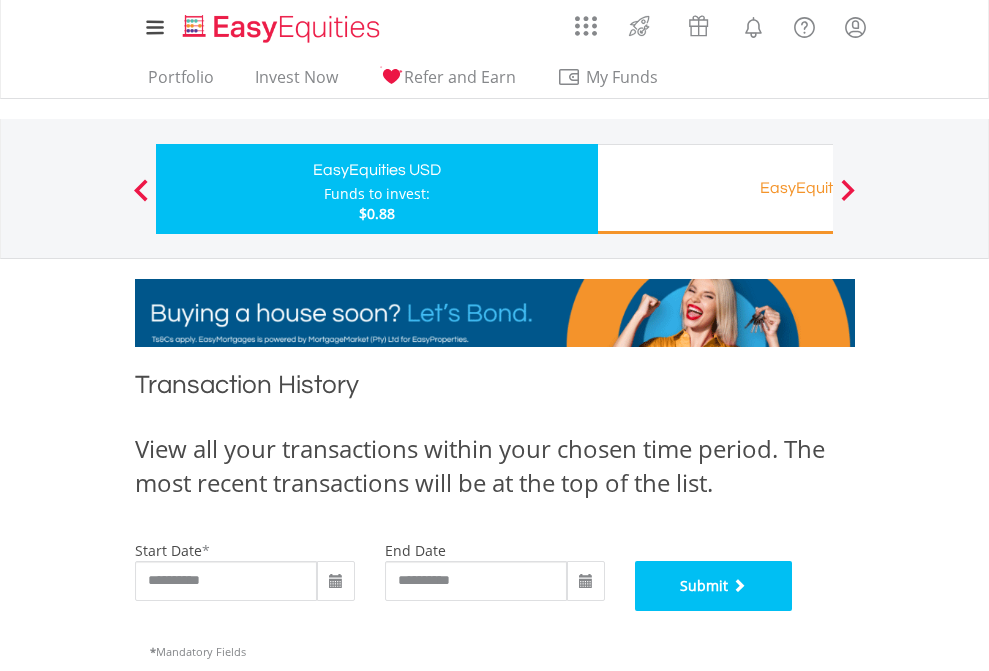click on "Submit" at bounding box center [714, 586] 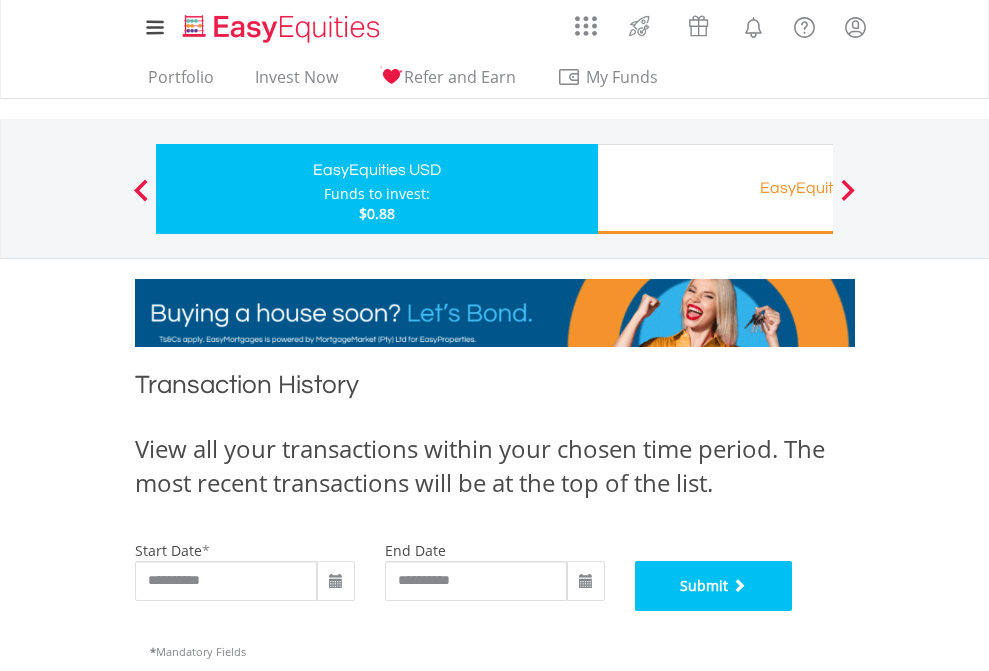 scroll, scrollTop: 811, scrollLeft: 0, axis: vertical 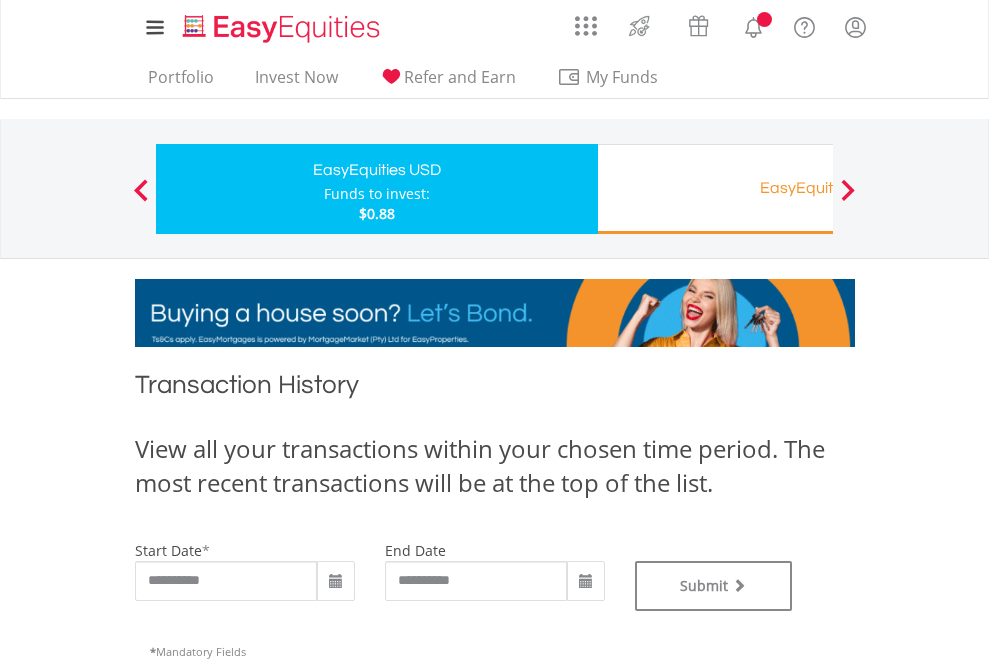 click on "EasyEquities RA" at bounding box center (818, 188) 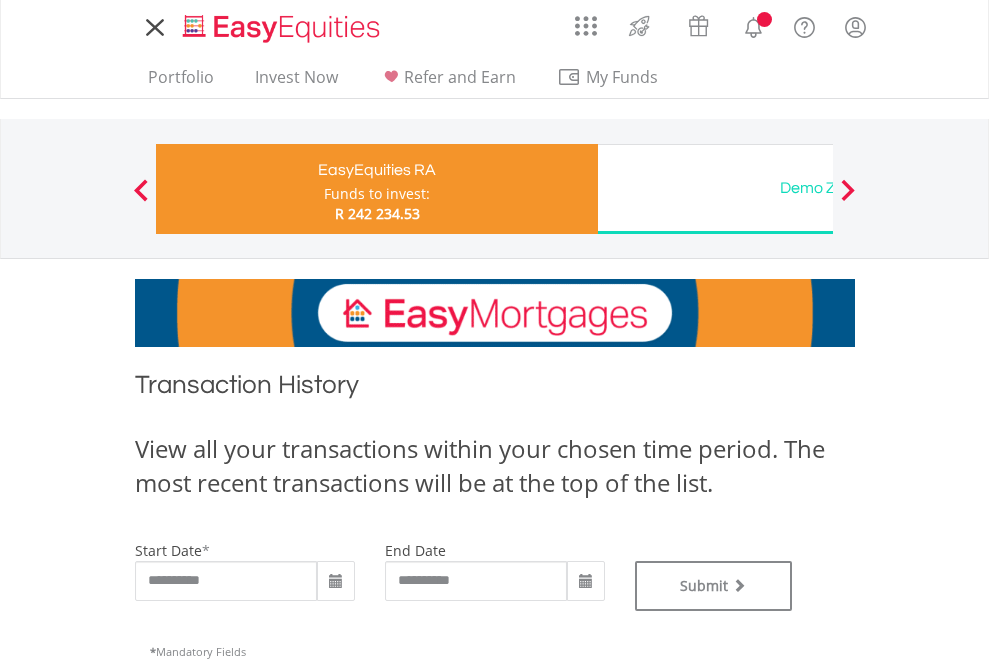 scroll, scrollTop: 0, scrollLeft: 0, axis: both 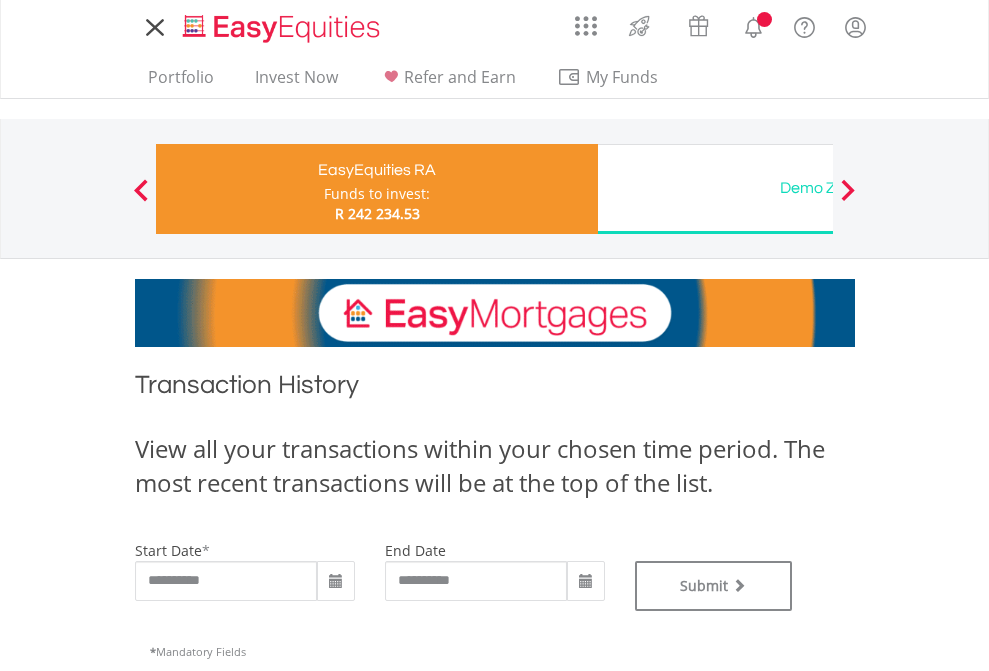 type on "**********" 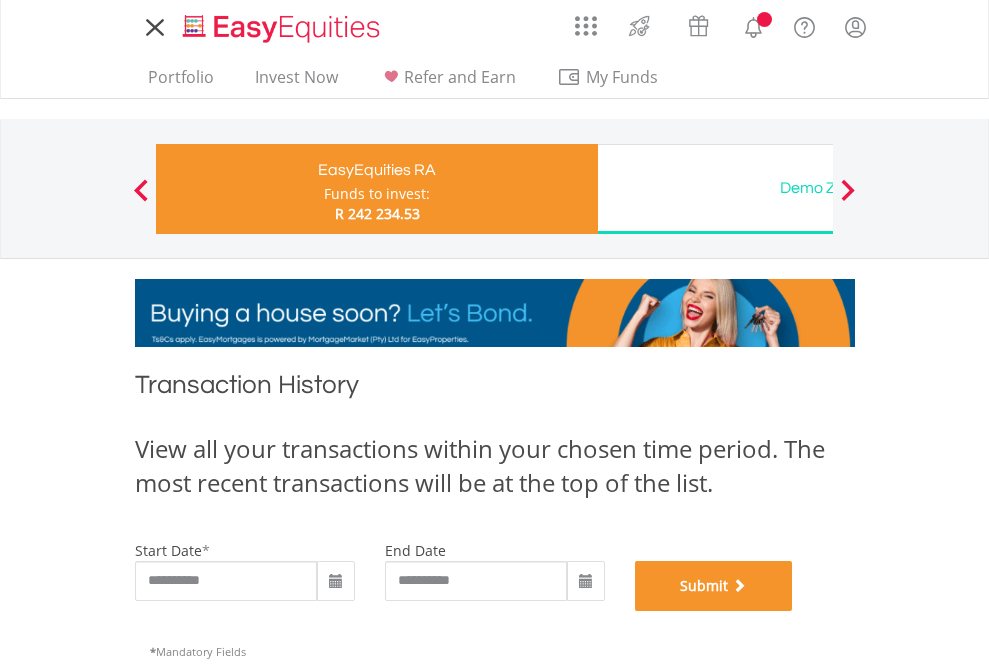 click on "Submit" at bounding box center [714, 586] 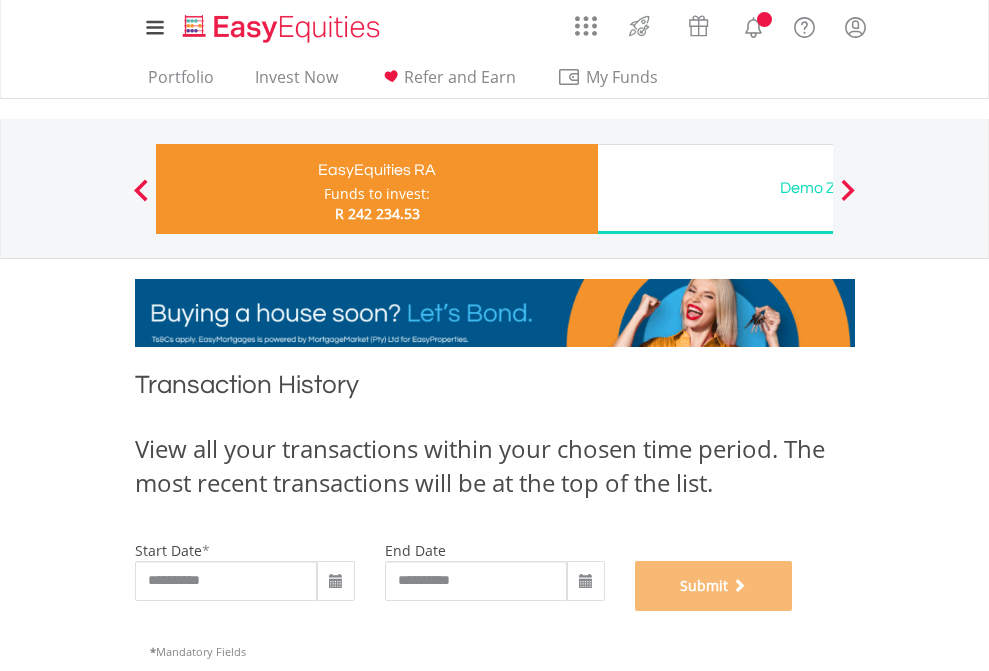 scroll, scrollTop: 811, scrollLeft: 0, axis: vertical 